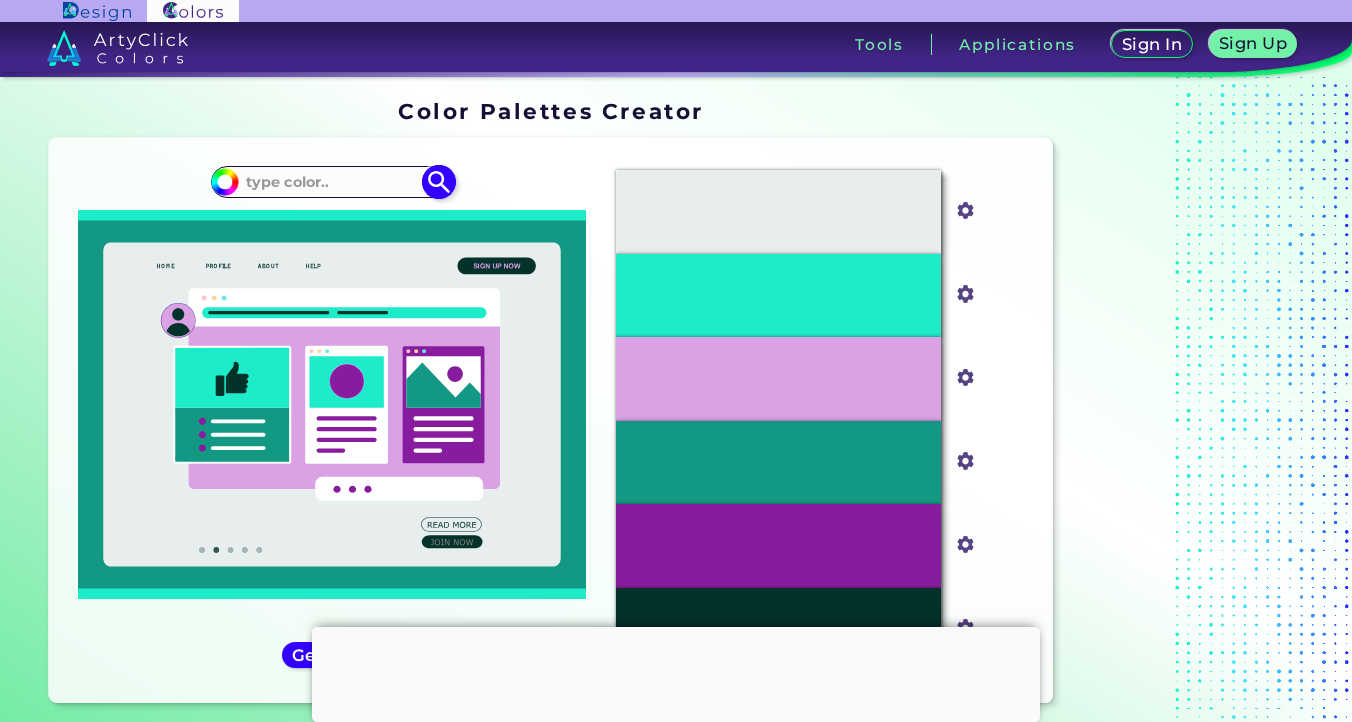 scroll, scrollTop: 0, scrollLeft: 0, axis: both 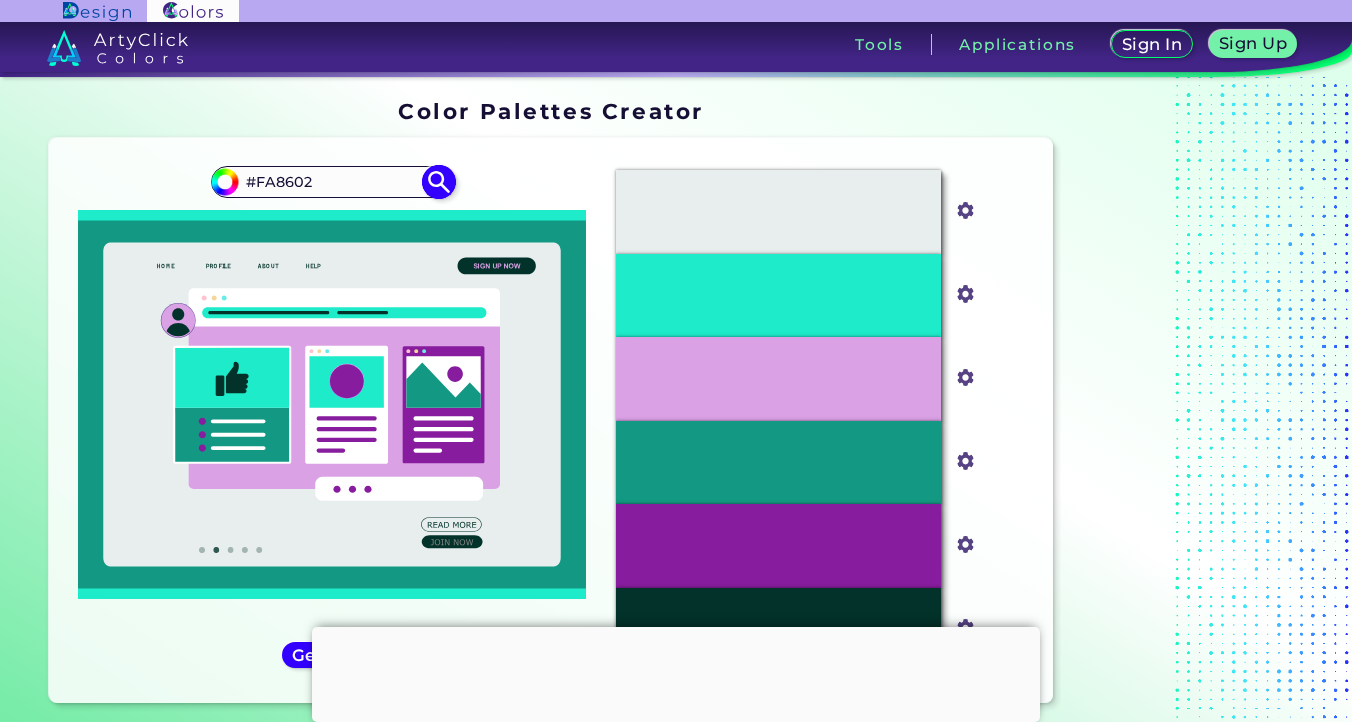 type on "#FA8602" 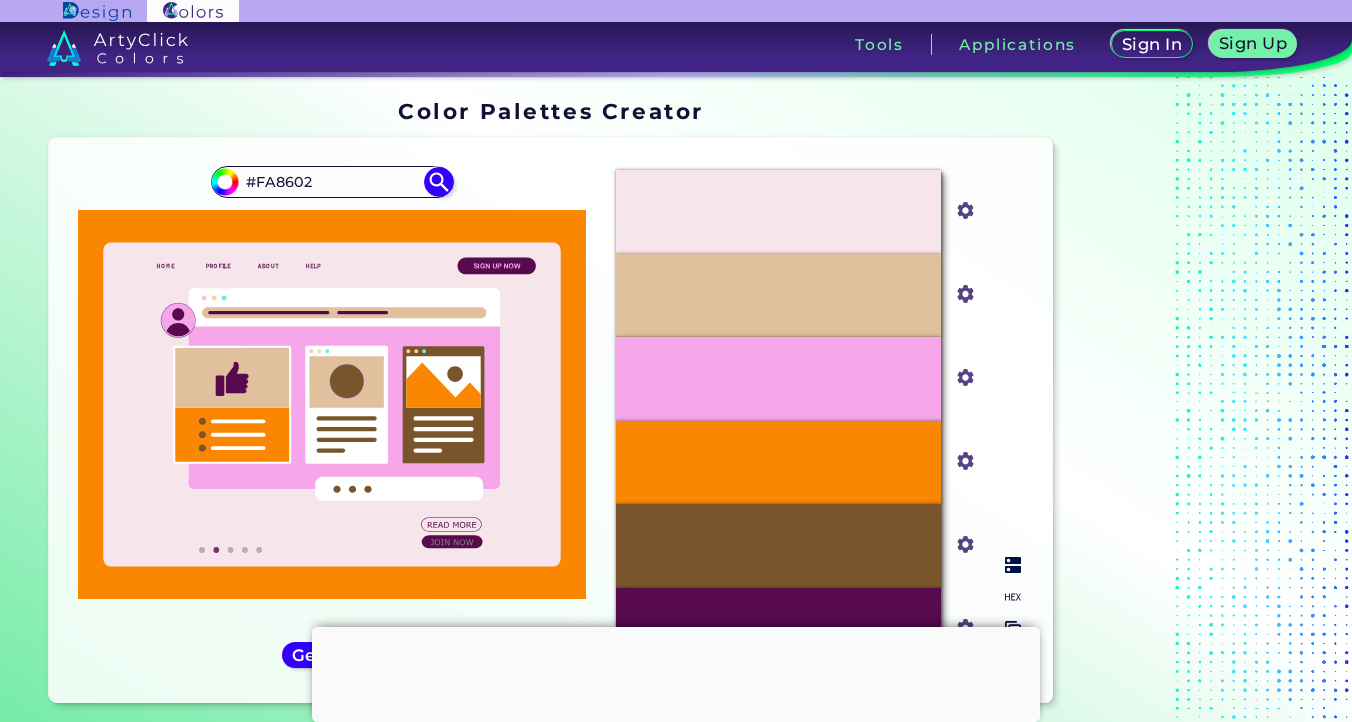 click on "#fa8602" at bounding box center [961, 208] 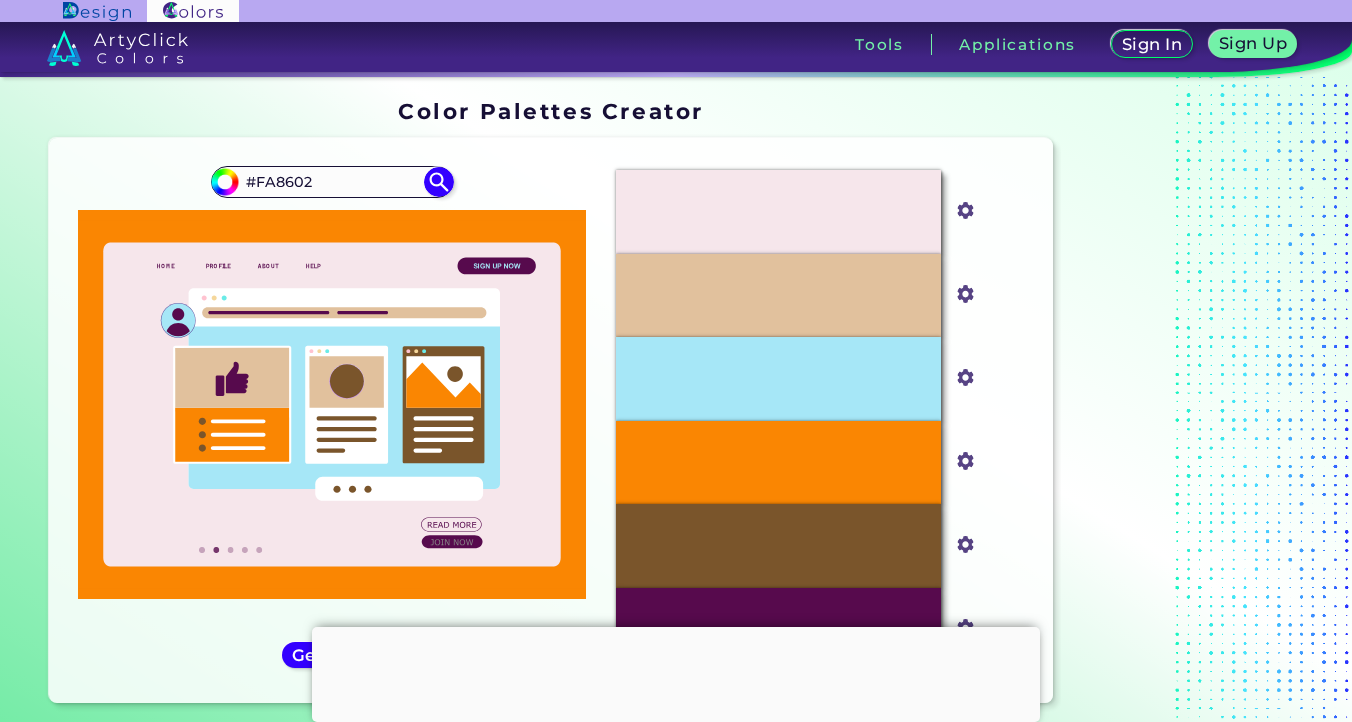 click at bounding box center (444, 404) 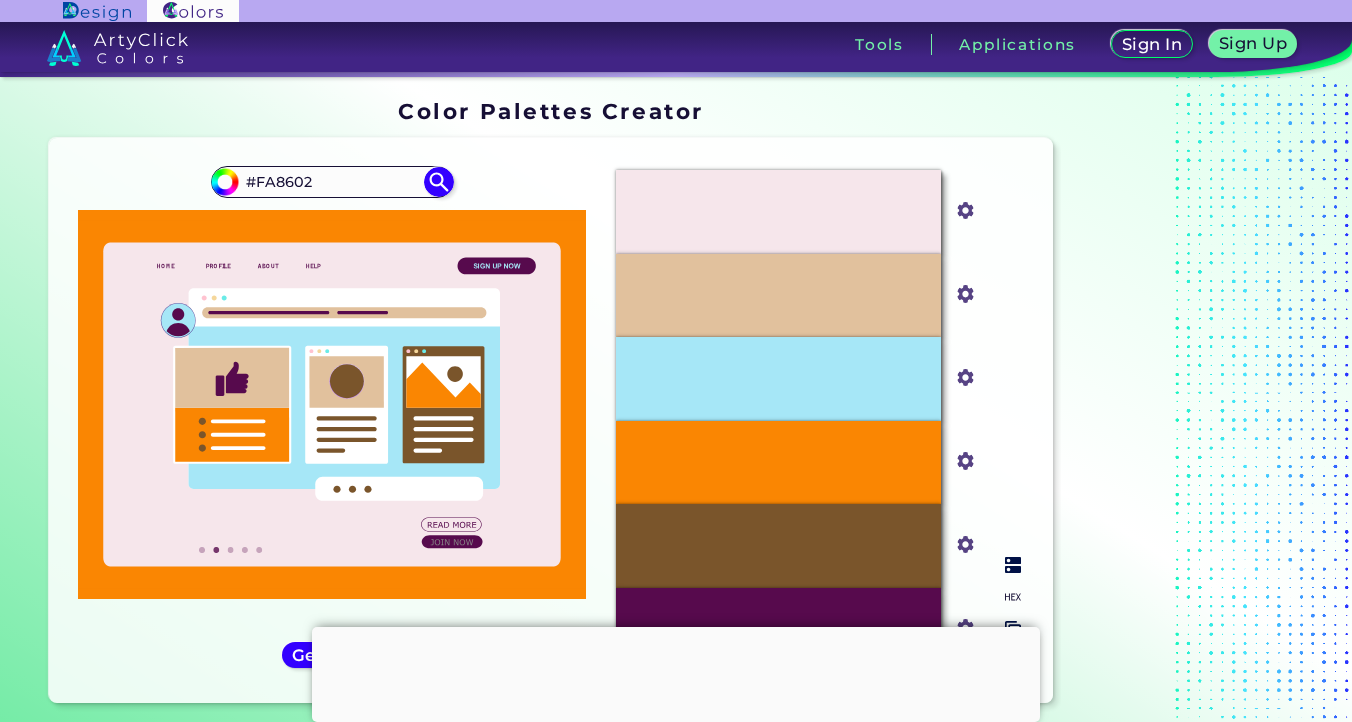 click on "#7a552b" at bounding box center (961, 208) 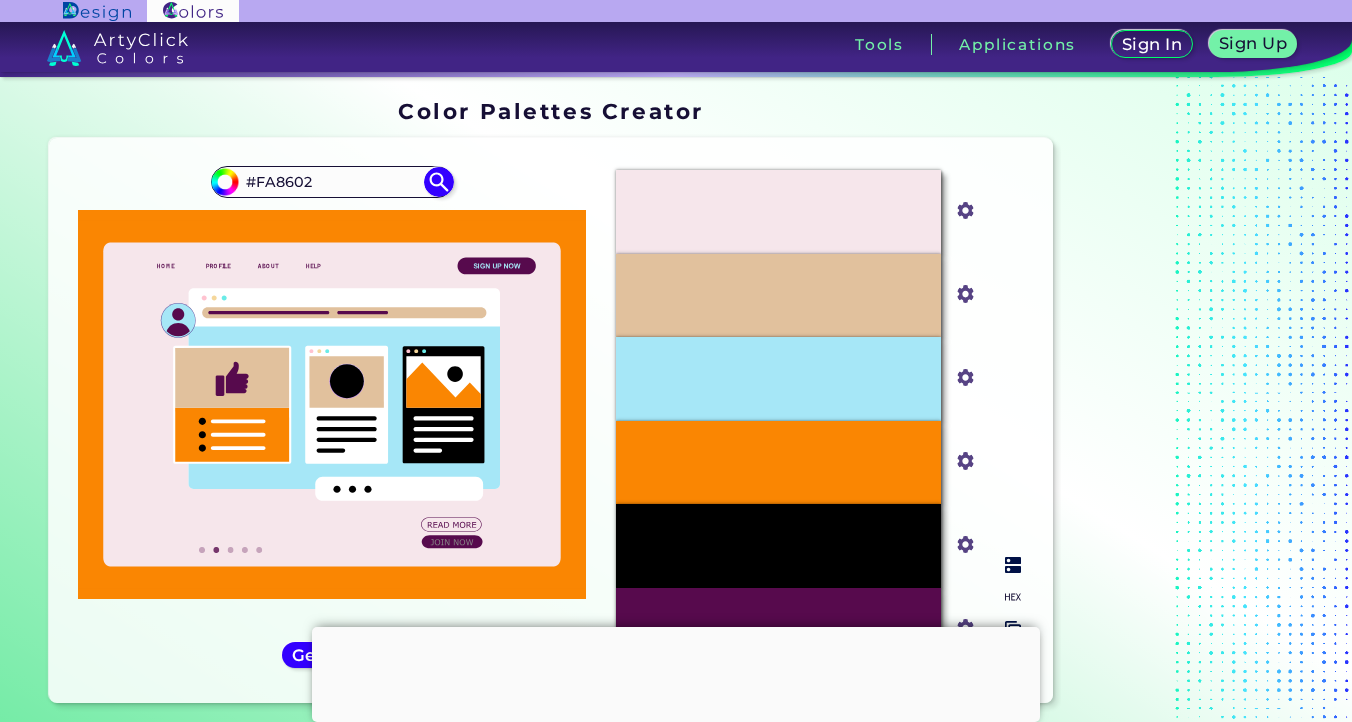 click on "#000000" at bounding box center [961, 208] 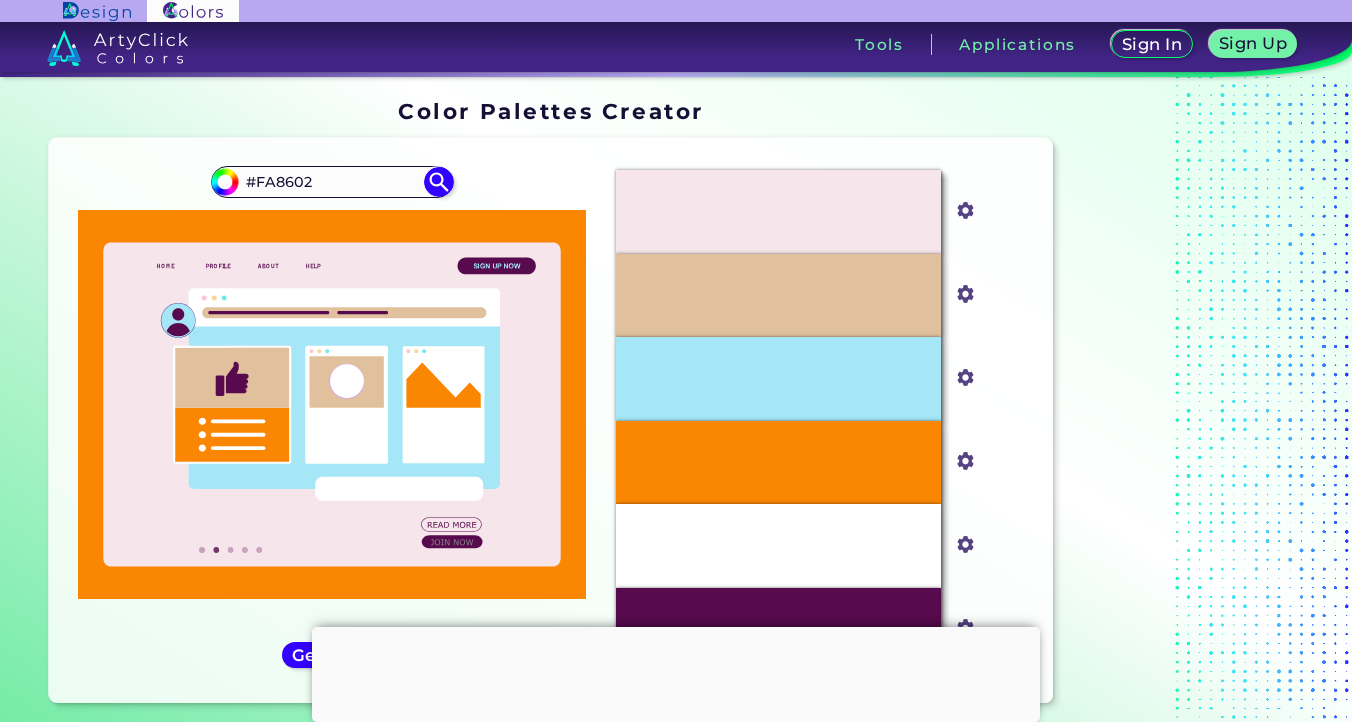 click at bounding box center [444, 385] 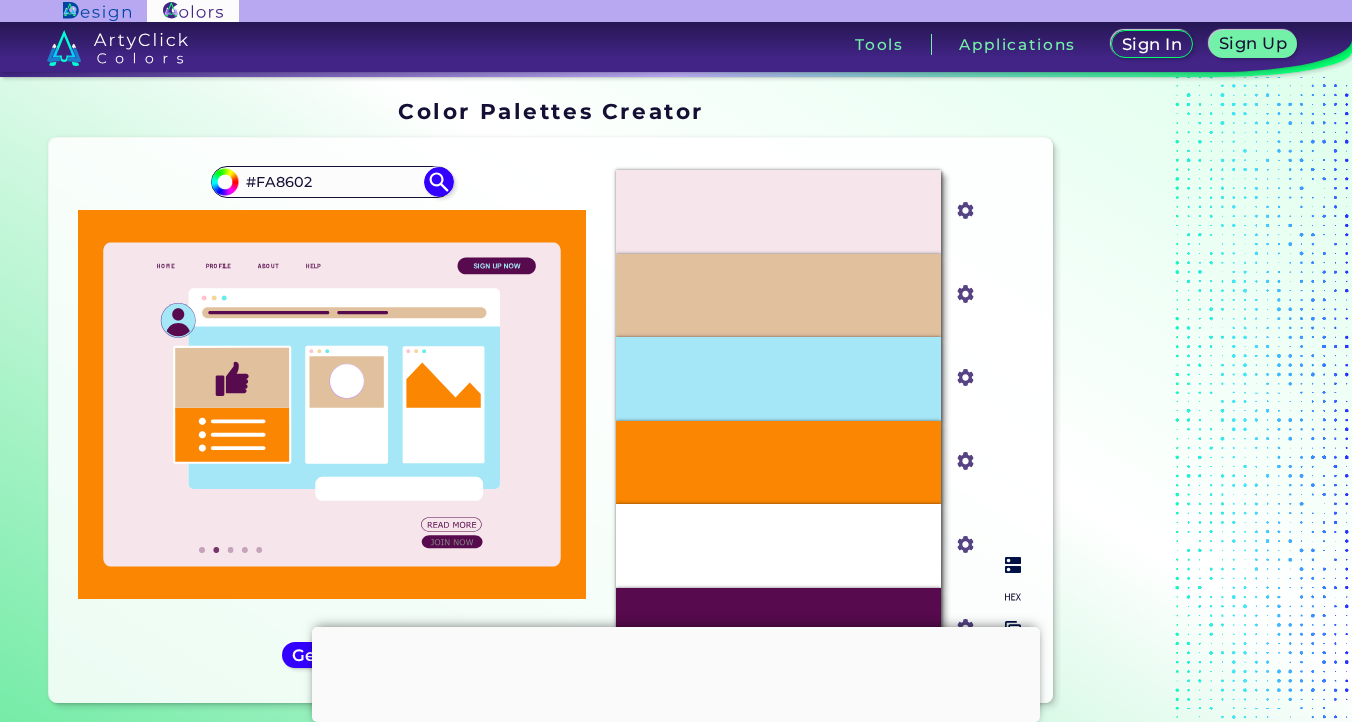 scroll, scrollTop: 92, scrollLeft: 0, axis: vertical 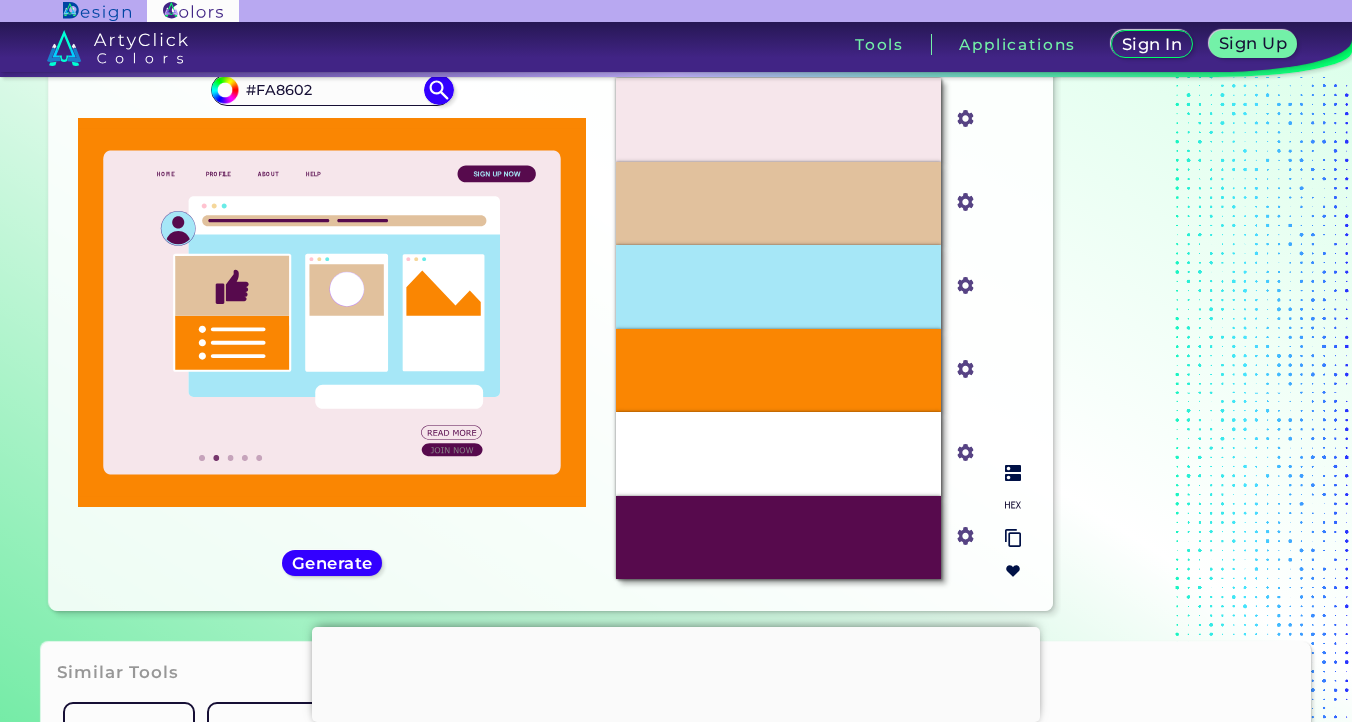 click on "#570a4d" at bounding box center [965, 120] 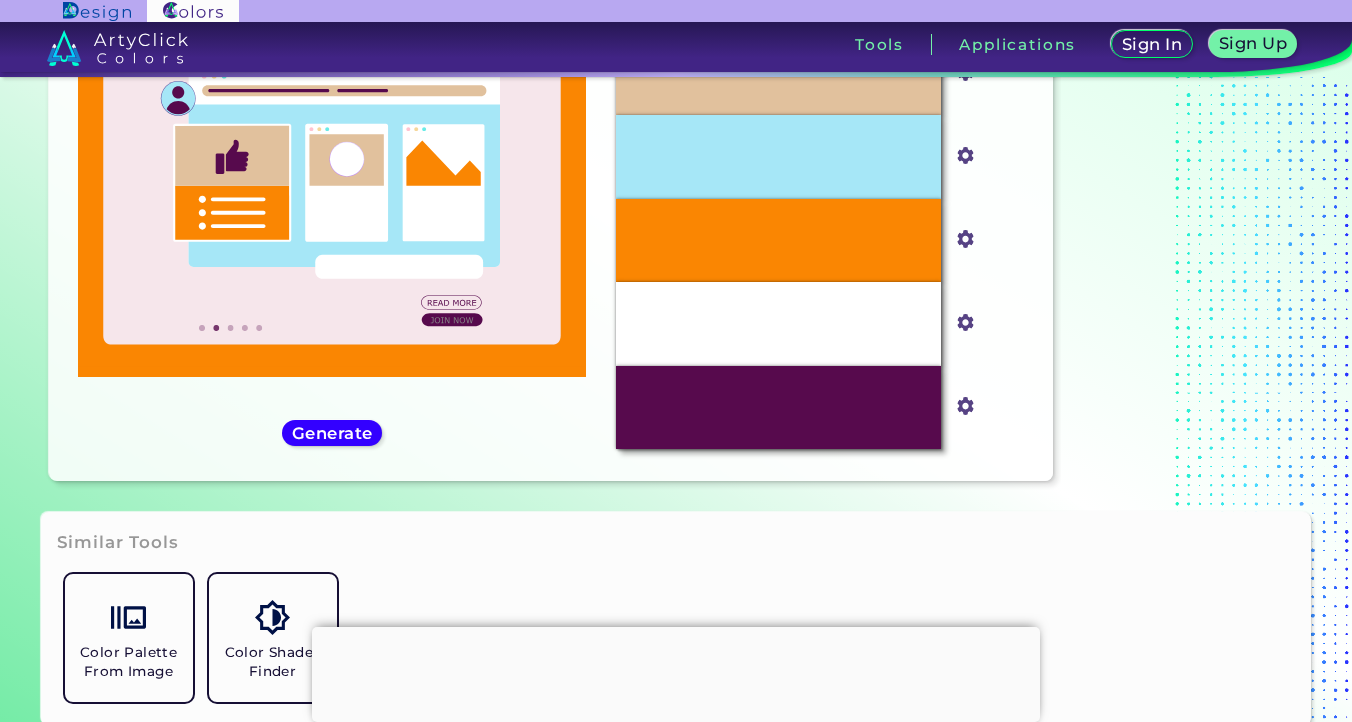 scroll, scrollTop: 92, scrollLeft: 0, axis: vertical 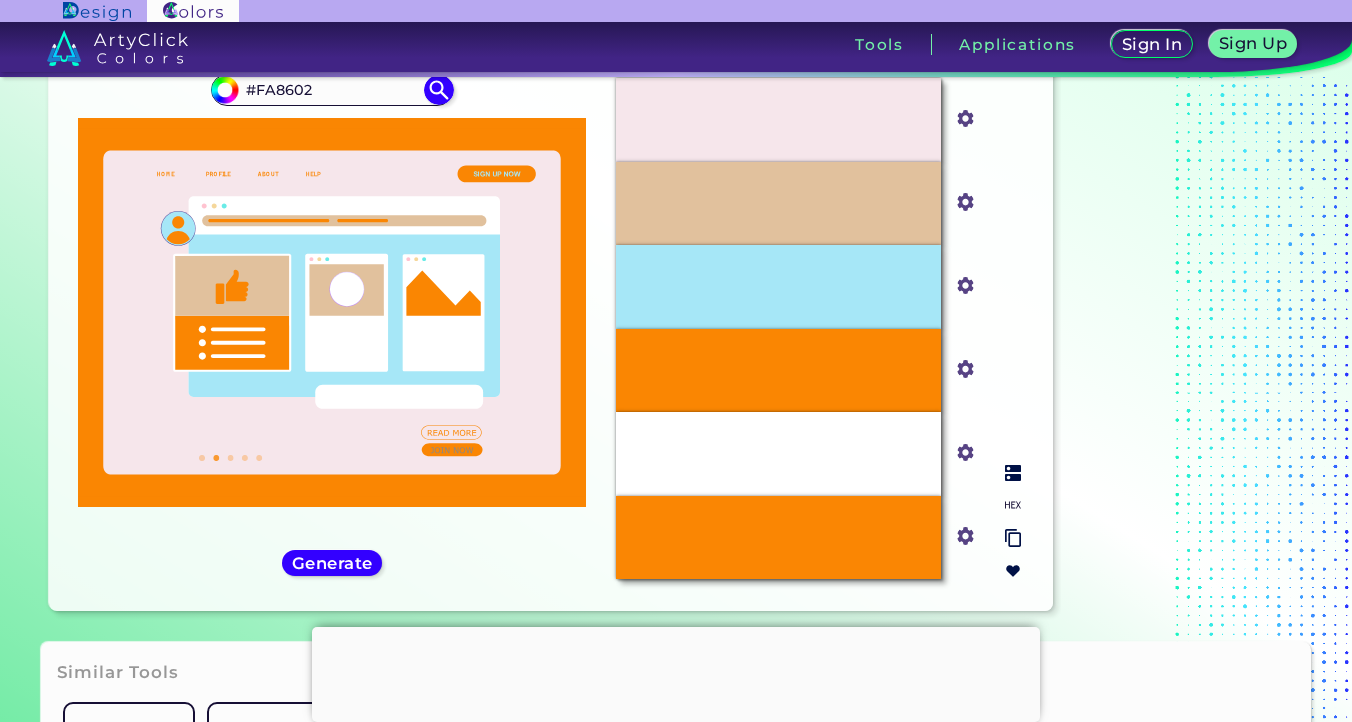 click on "#fa8602" at bounding box center (961, 116) 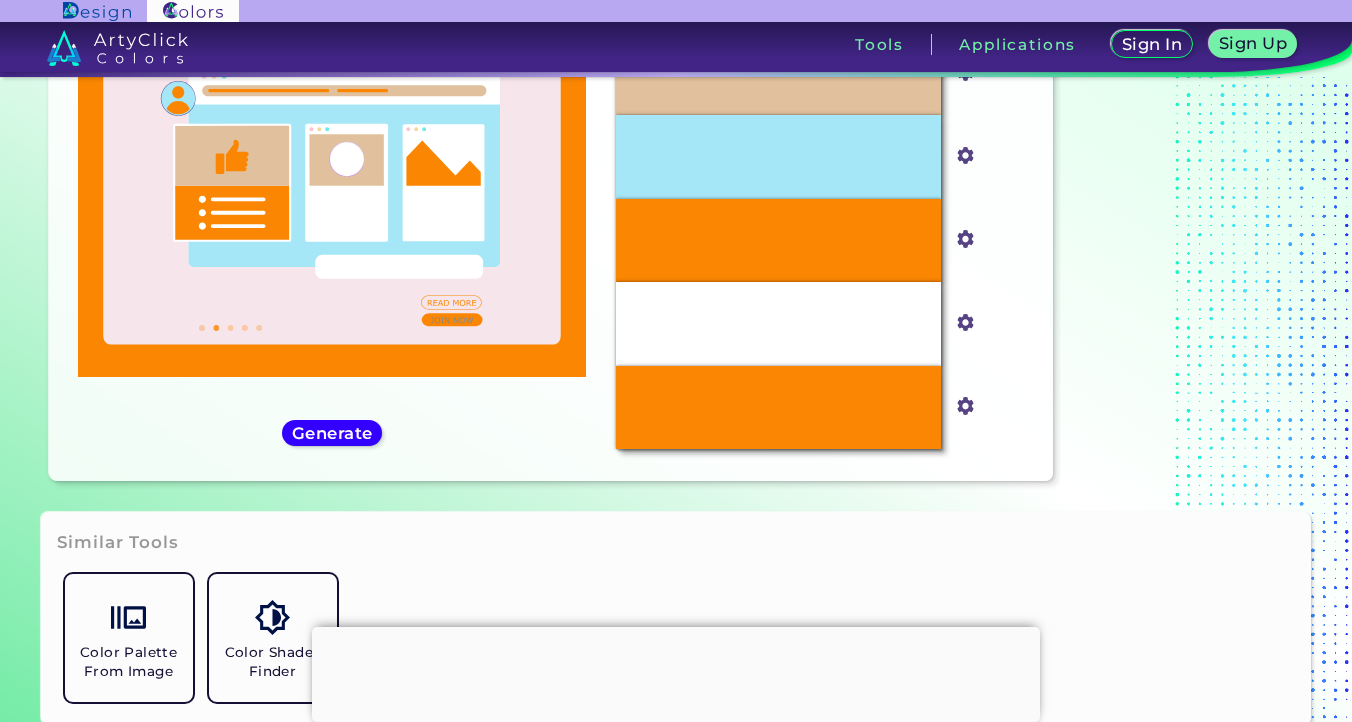 scroll, scrollTop: 92, scrollLeft: 0, axis: vertical 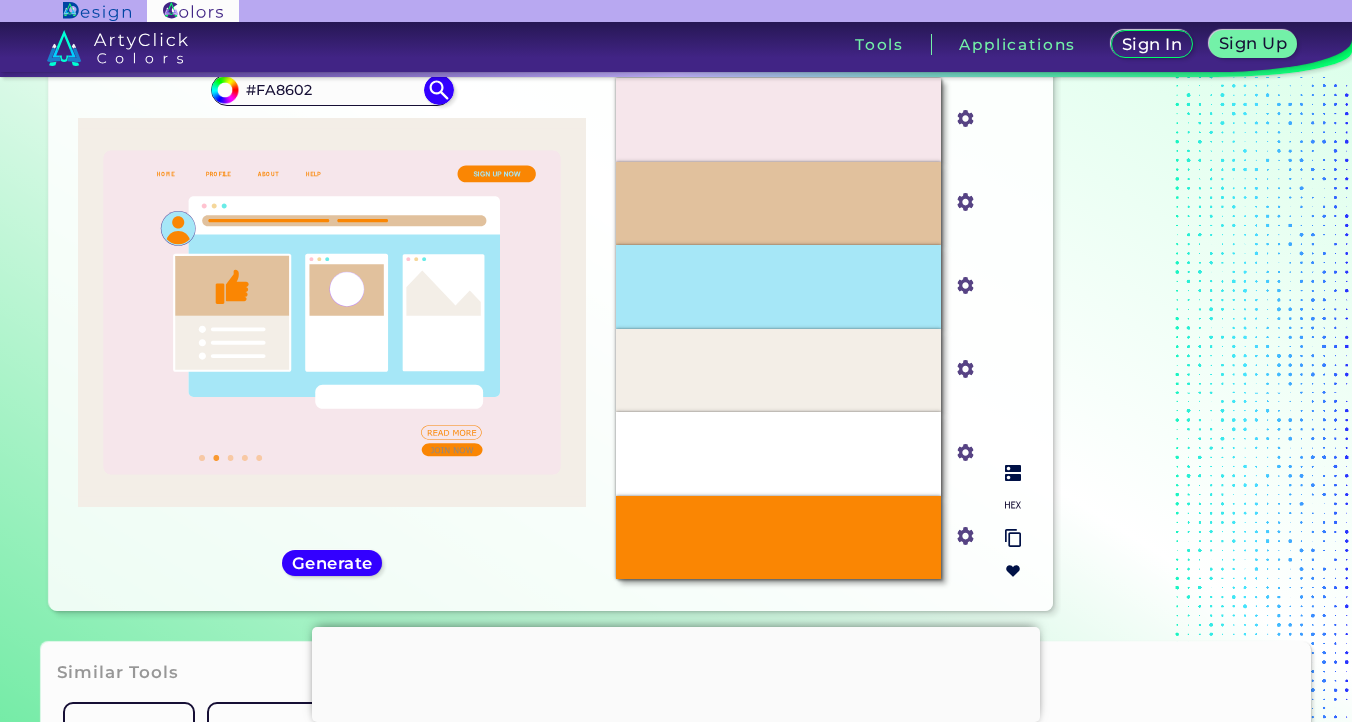 click on "#f3eee7" at bounding box center (961, 116) 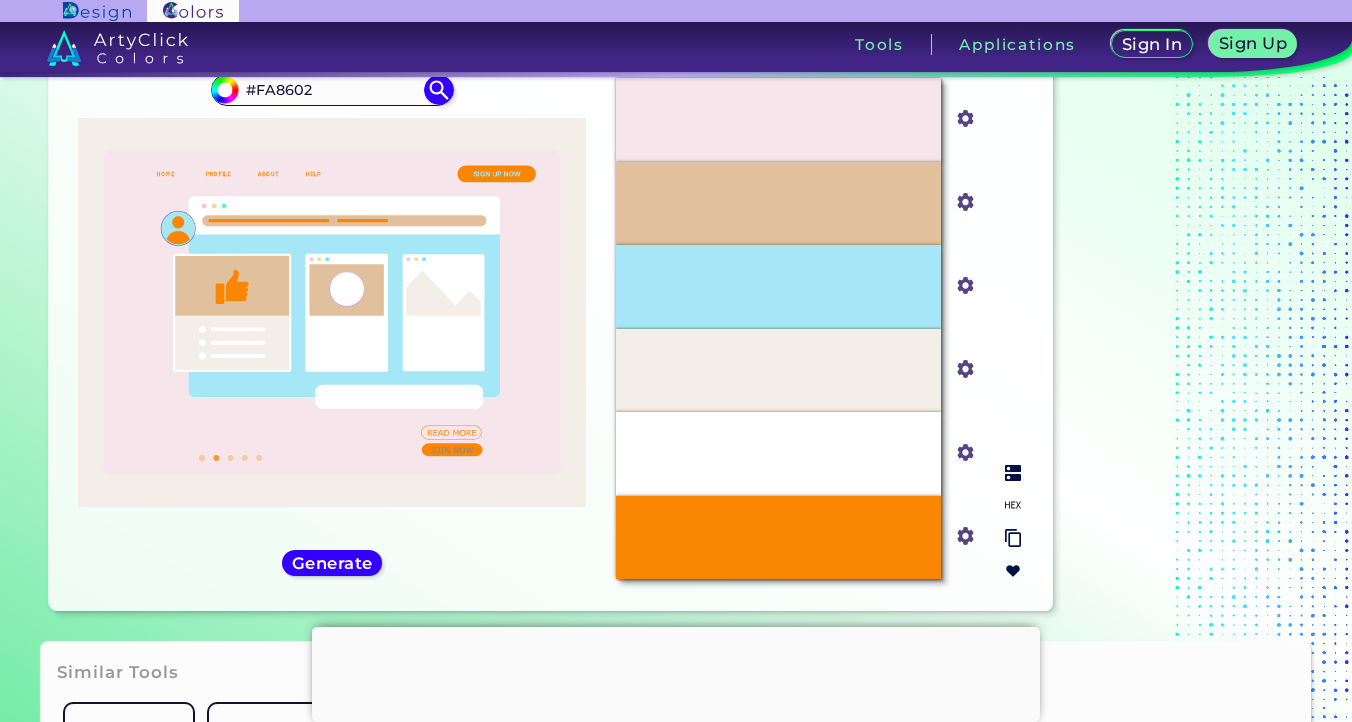 scroll, scrollTop: 55, scrollLeft: 0, axis: vertical 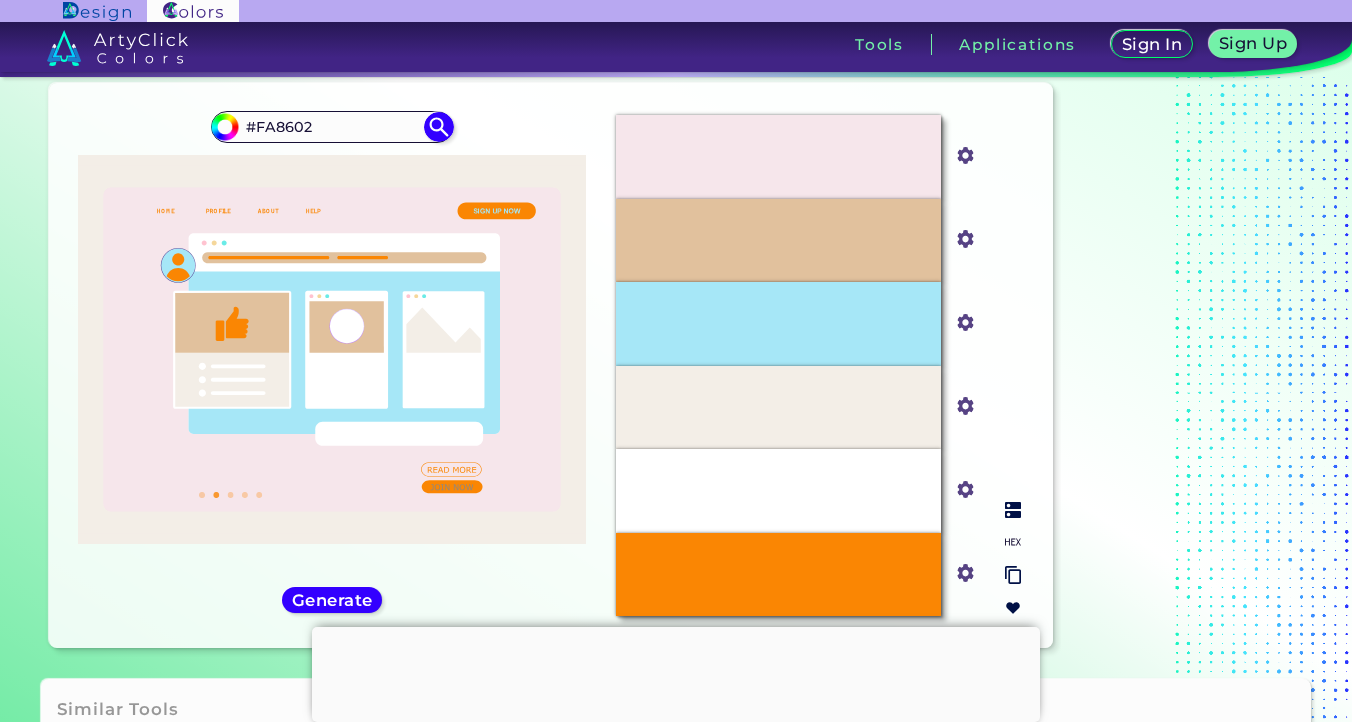 click on "#ffffff" at bounding box center [961, 153] 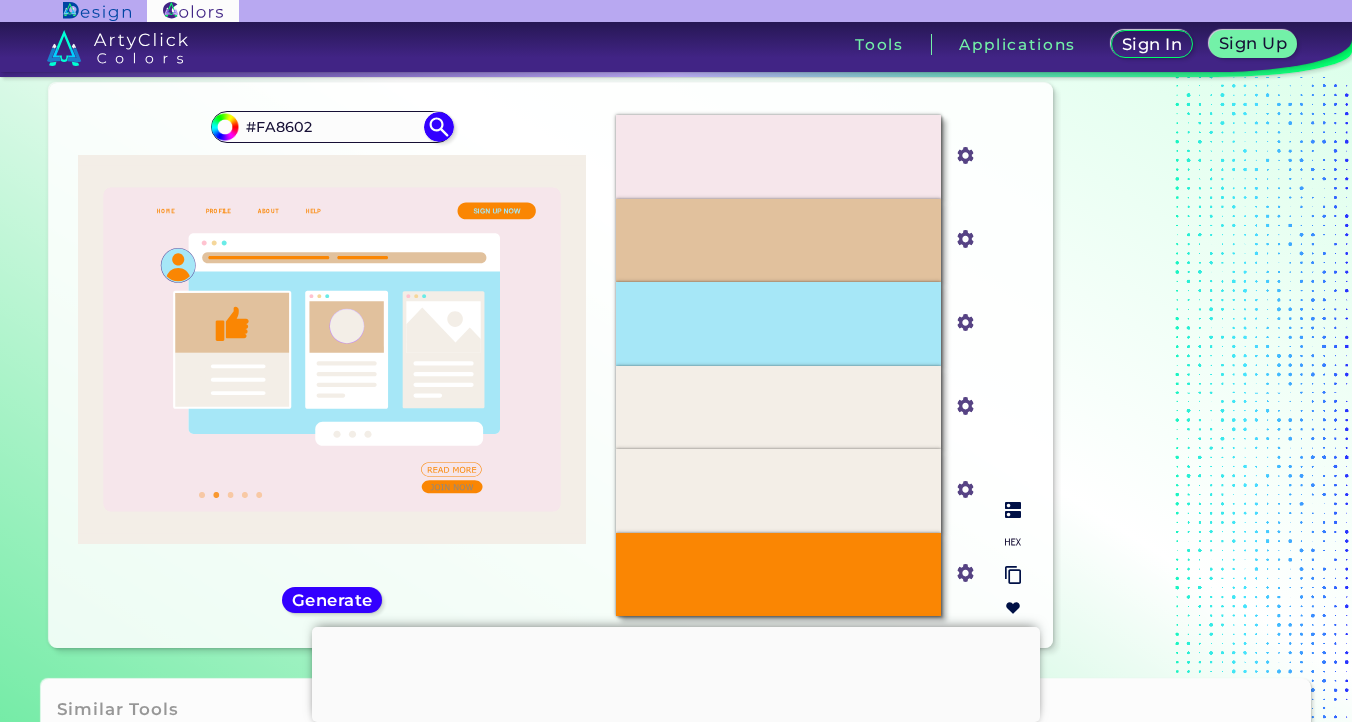 click on "#f3eee7" at bounding box center [961, 153] 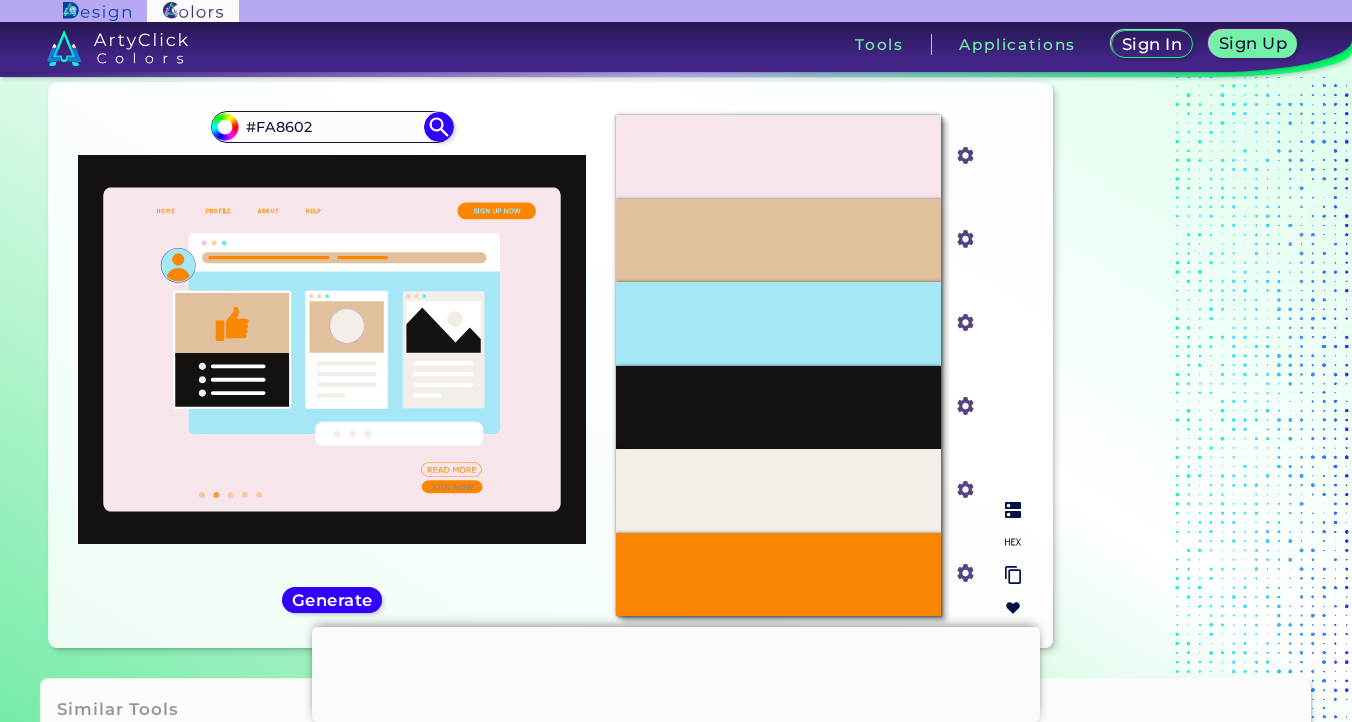 click on "#131211" at bounding box center (961, 153) 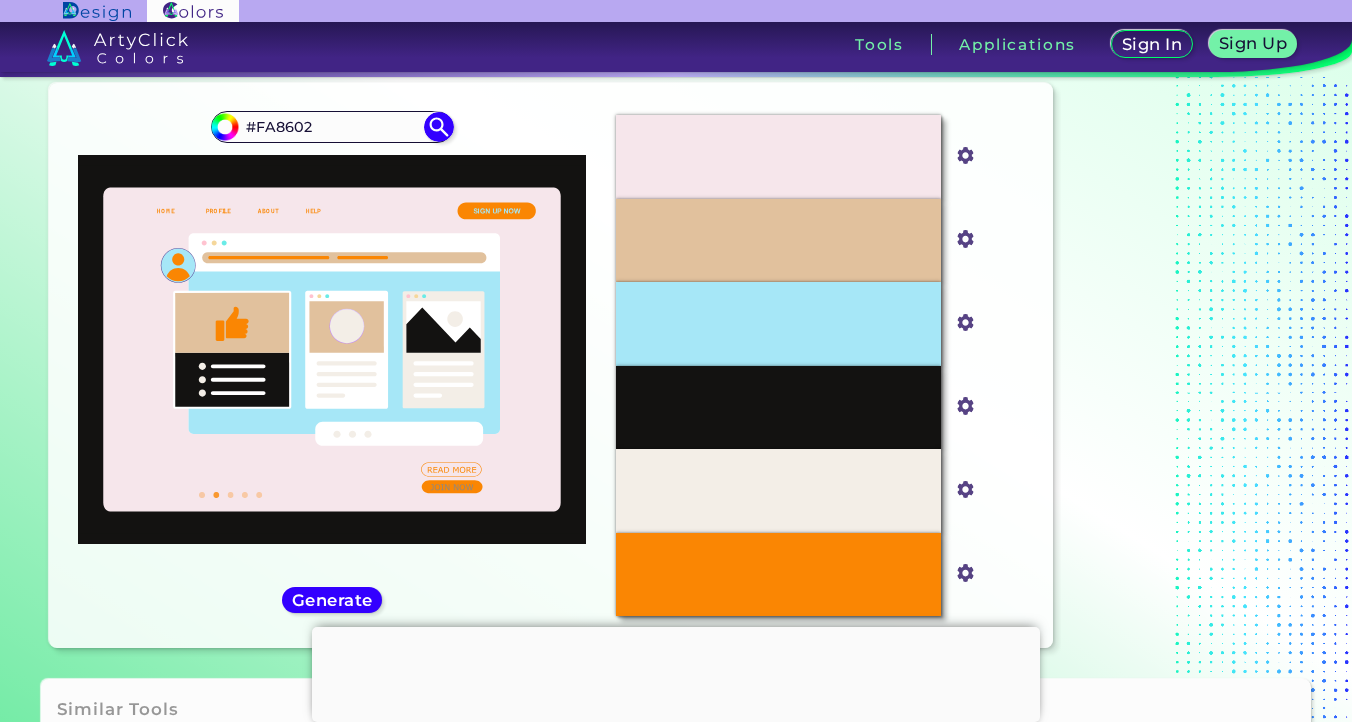 click on "Oops - something went wrong. Please try again.
[HEX] [HEX] [HEX] [HEX] [HEX] [HEX] [HEX] [HEX] [HEX] [HEX]
[HEX]
[HEX]
Generate [PERSON]   ◉  ◉" at bounding box center [551, 365] 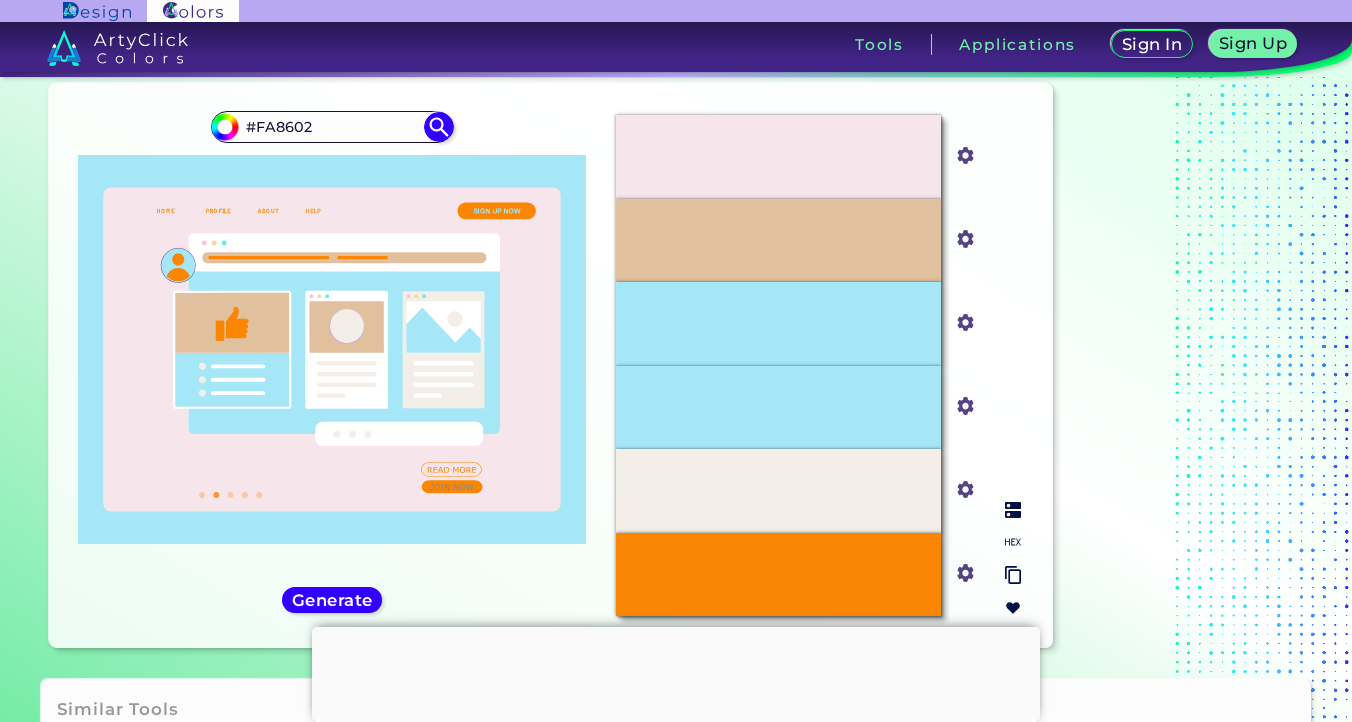 click on "#e1c19d" at bounding box center (965, 157) 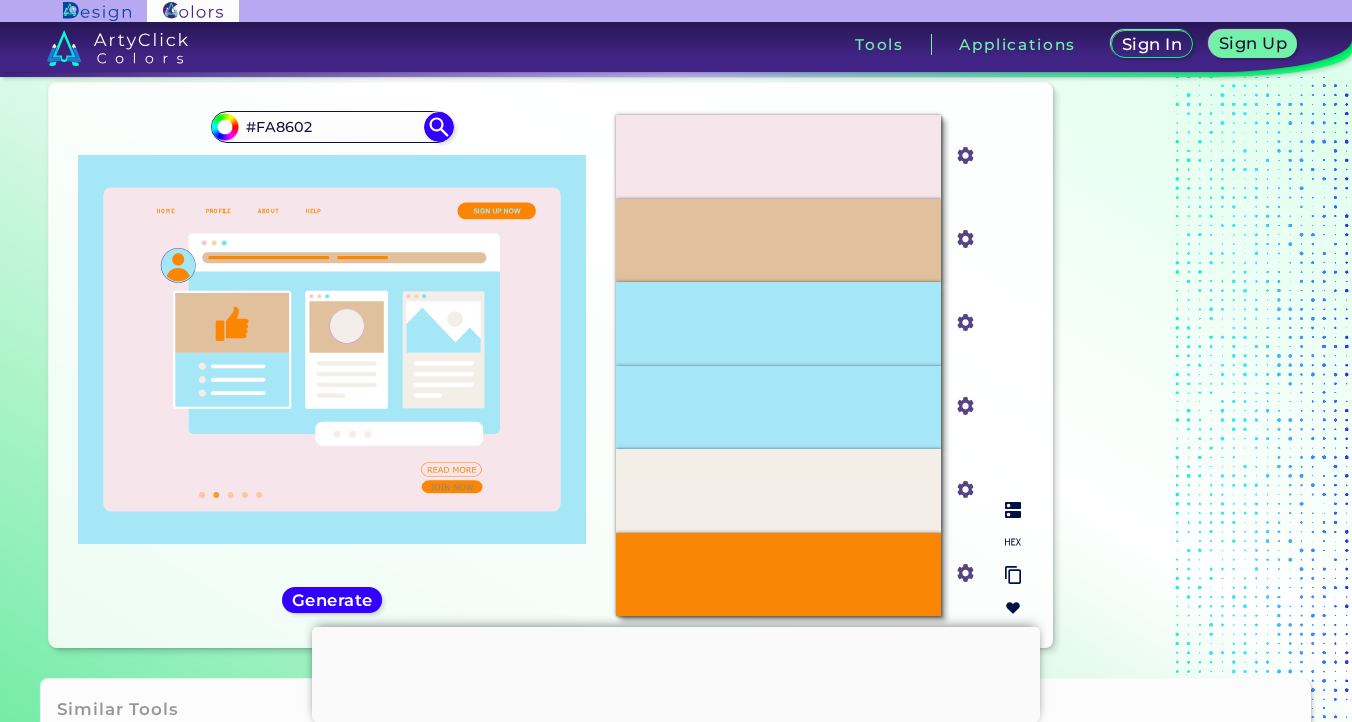 click on "#e1c19d" at bounding box center [961, 153] 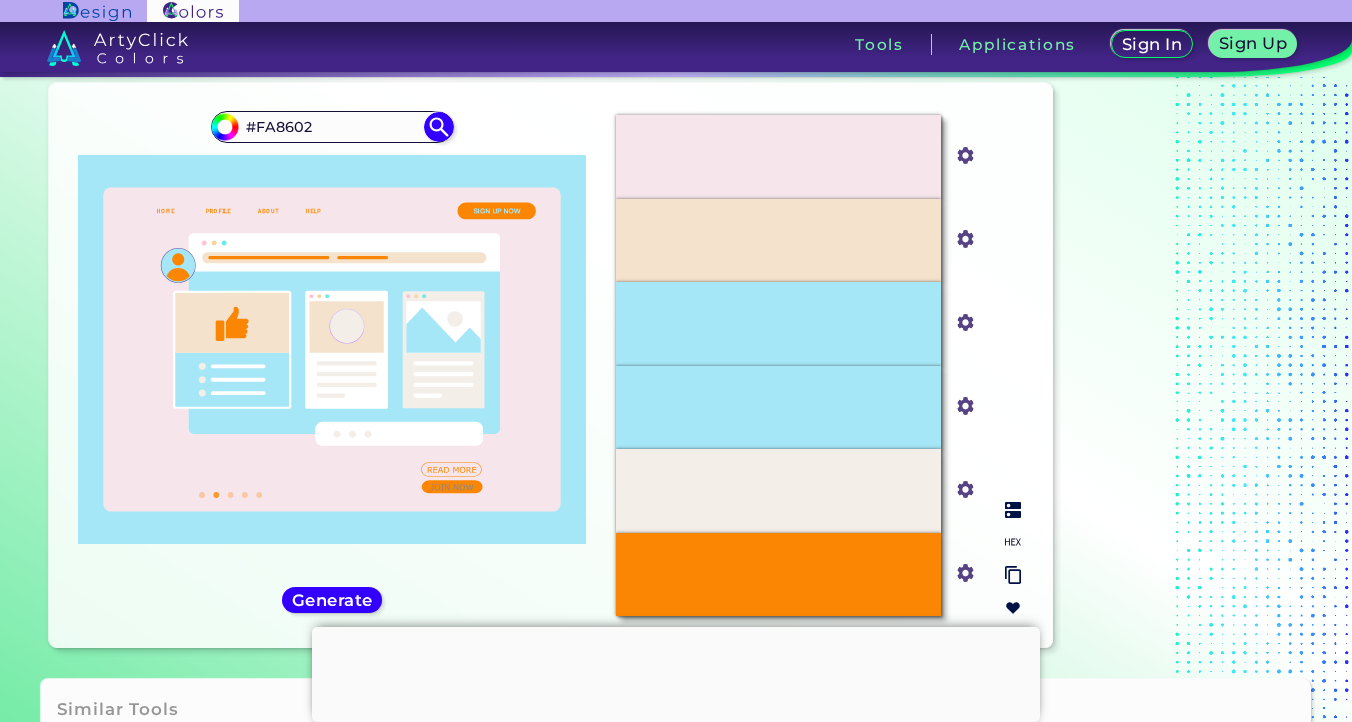 click on "#A6E7F7" at bounding box center (779, 157) 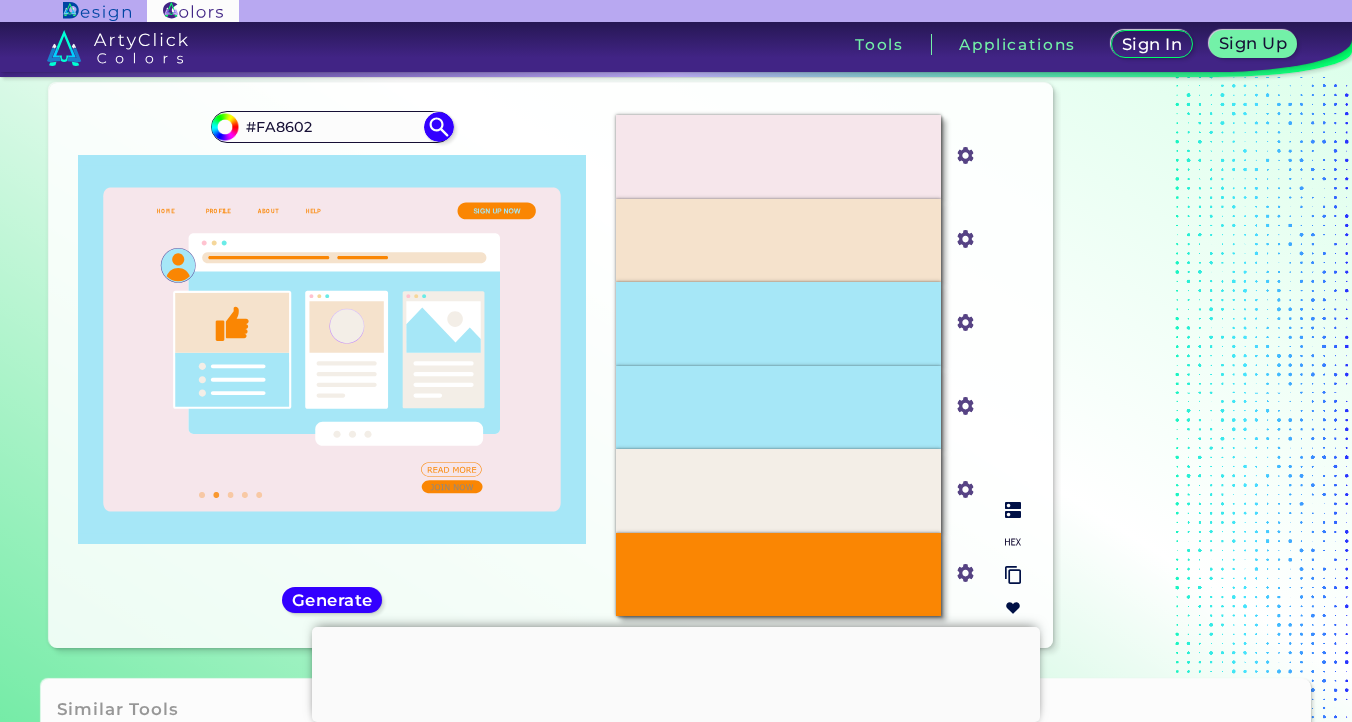 click on "#A6E7F7" at bounding box center [779, 157] 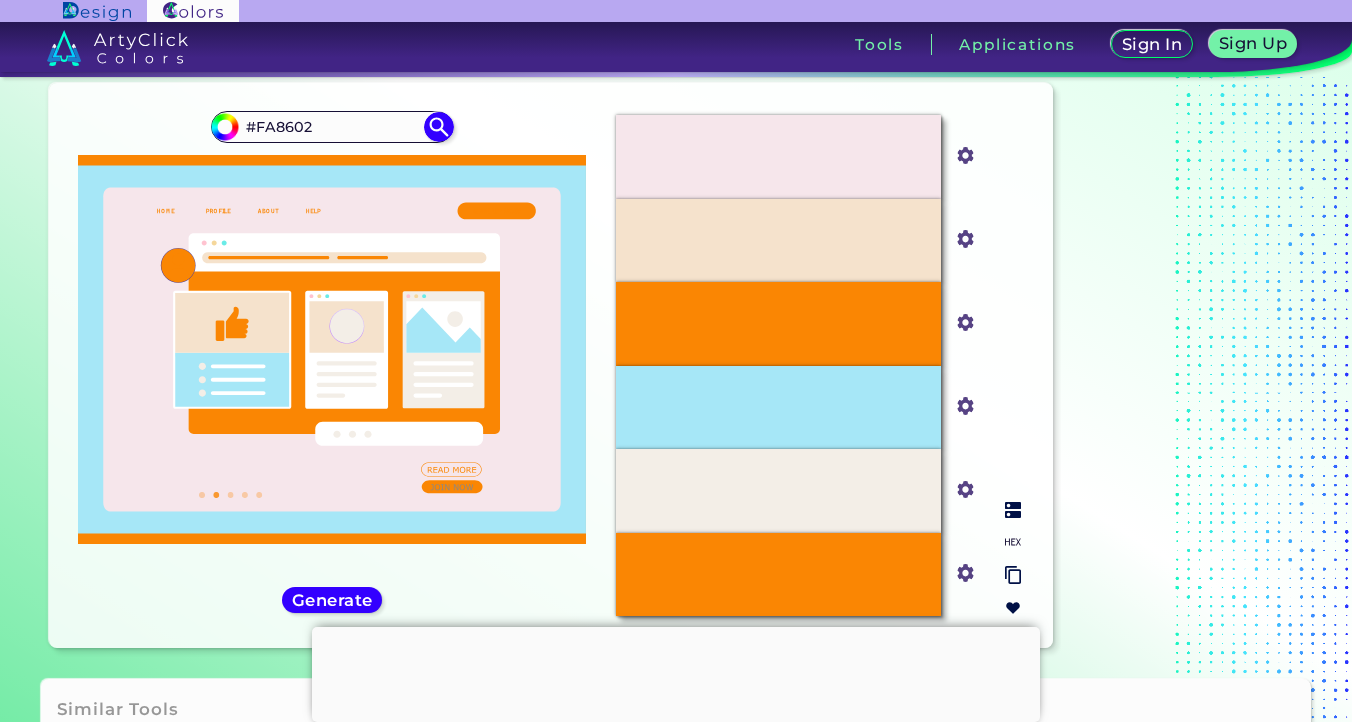 click on "#fa8603" at bounding box center [961, 153] 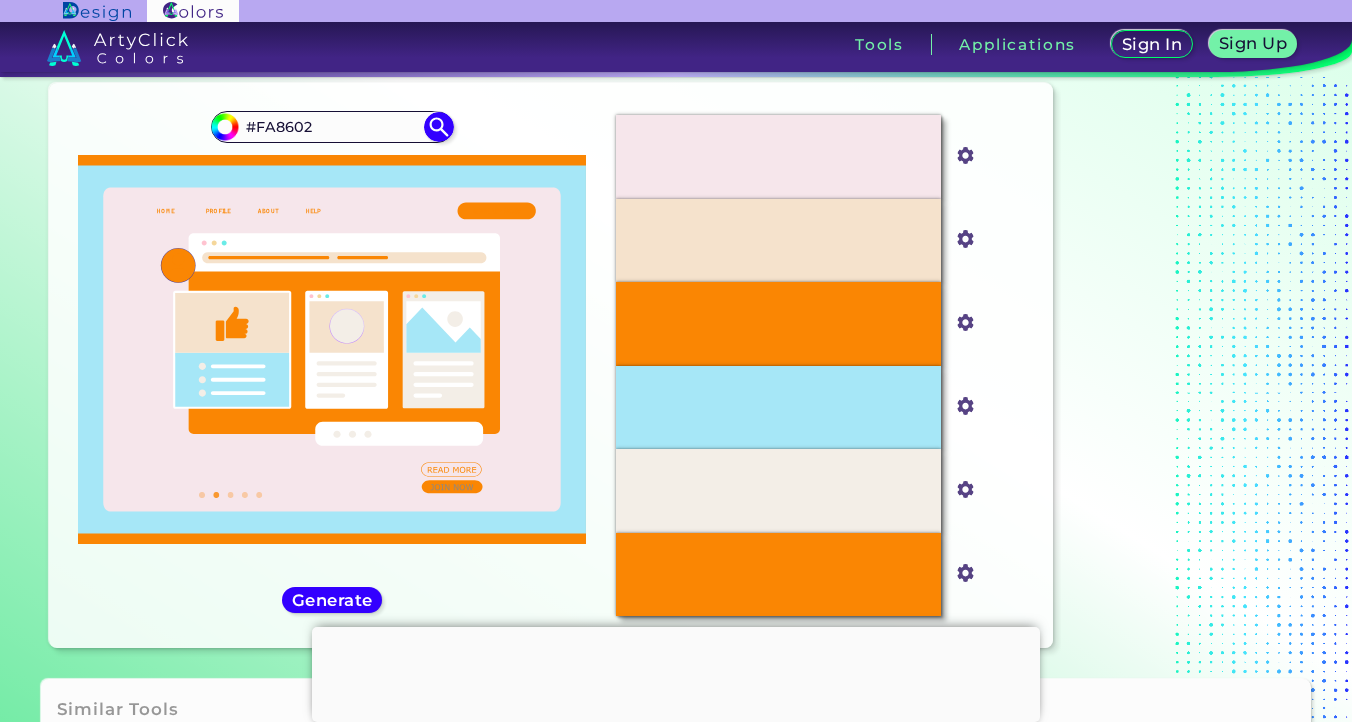 click on "Generate Acadia   ◉  ◉" at bounding box center [551, 365] 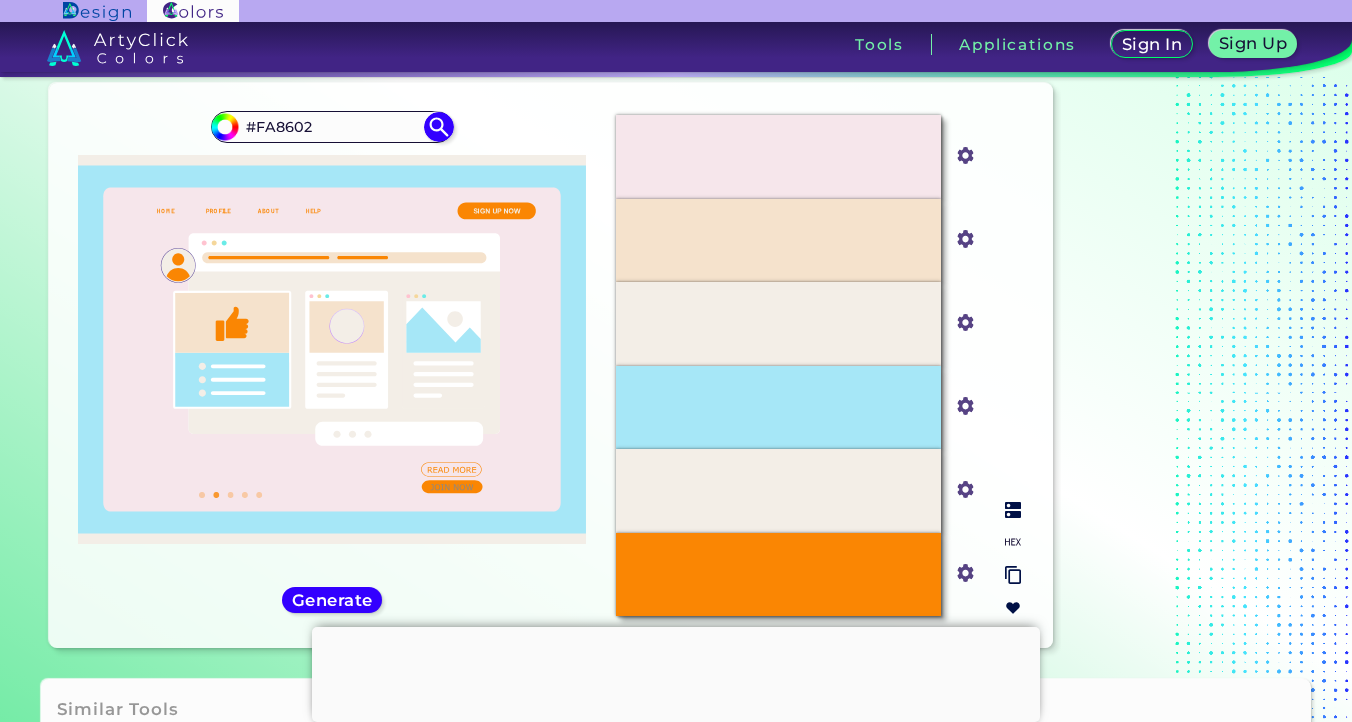 click on "#f5e2cc" at bounding box center [961, 153] 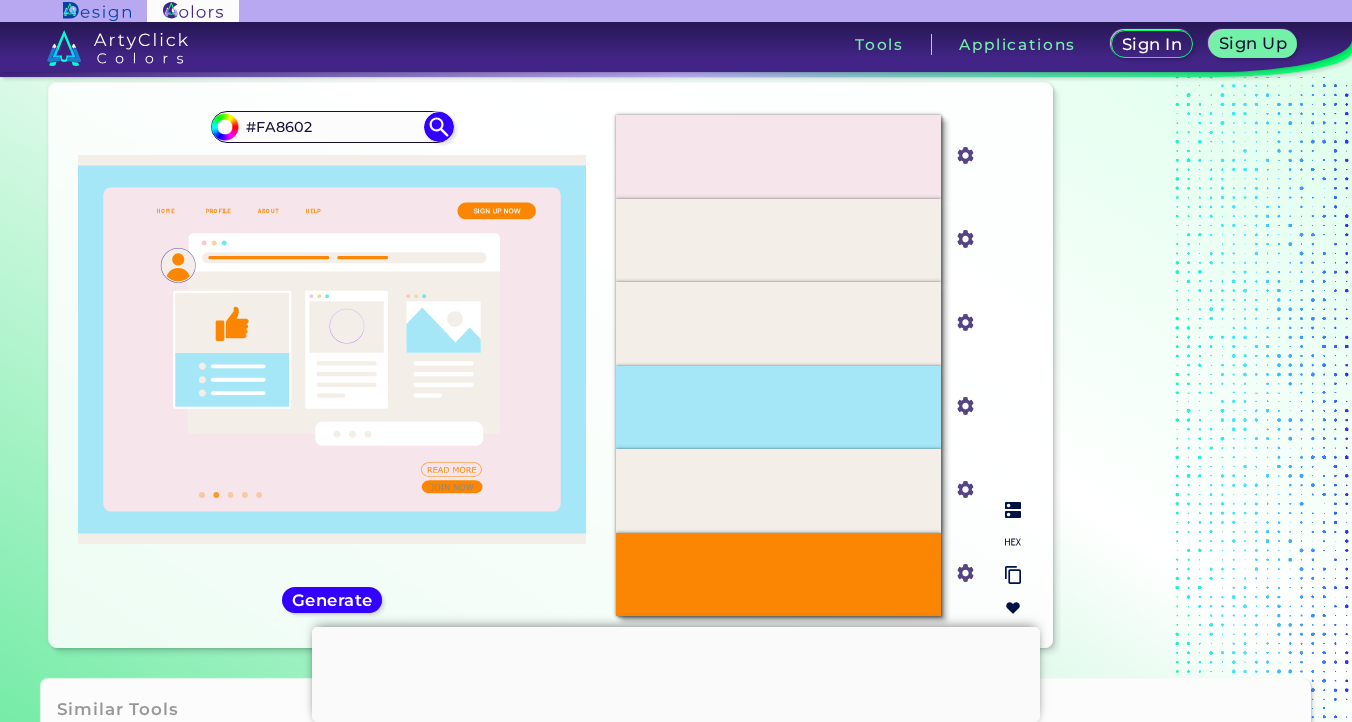 click on "#f6e6eb" at bounding box center [961, 153] 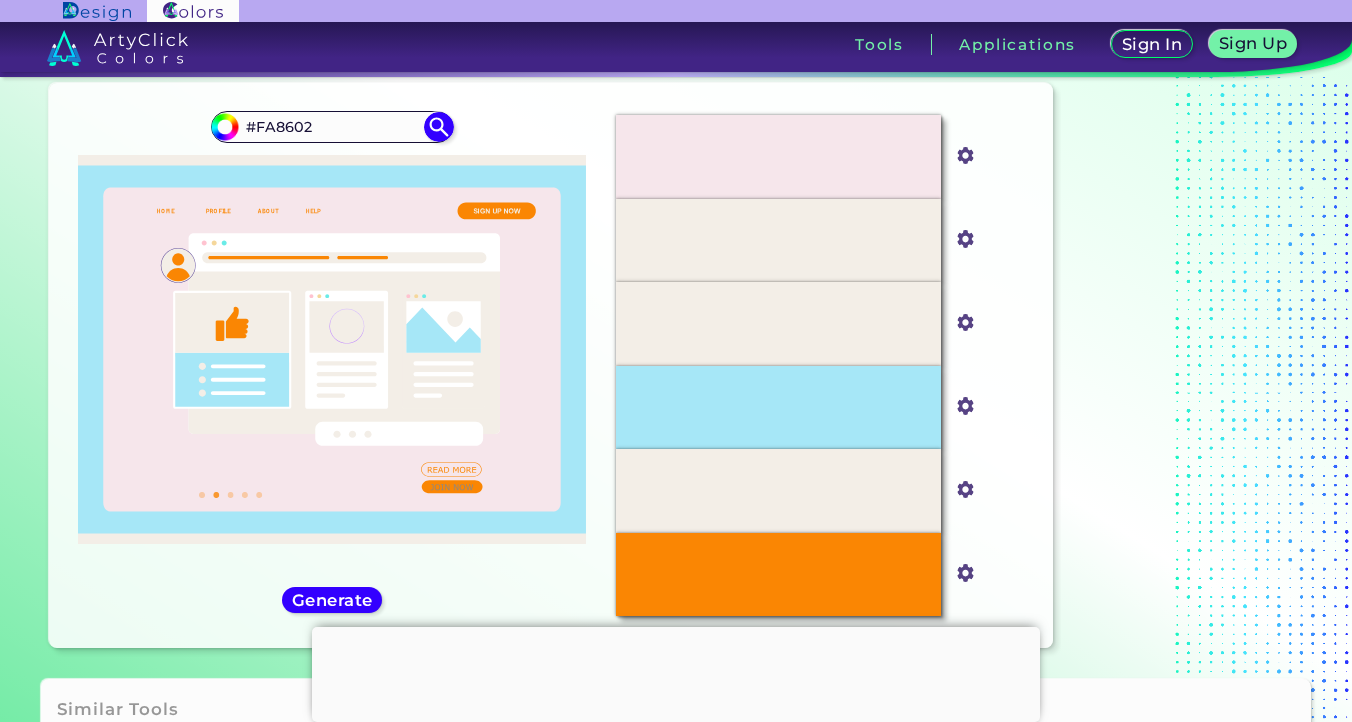 click on "Oops - something went wrong. Please try again.
[HEX] [HEX] [HEX] [HEX] [HEX] [HEX] [HEX] [HEX] [HEX] [HEX]
[HEX]
[HEX]
Generate [PERSON]   ◉  ◉" at bounding box center (551, 365) 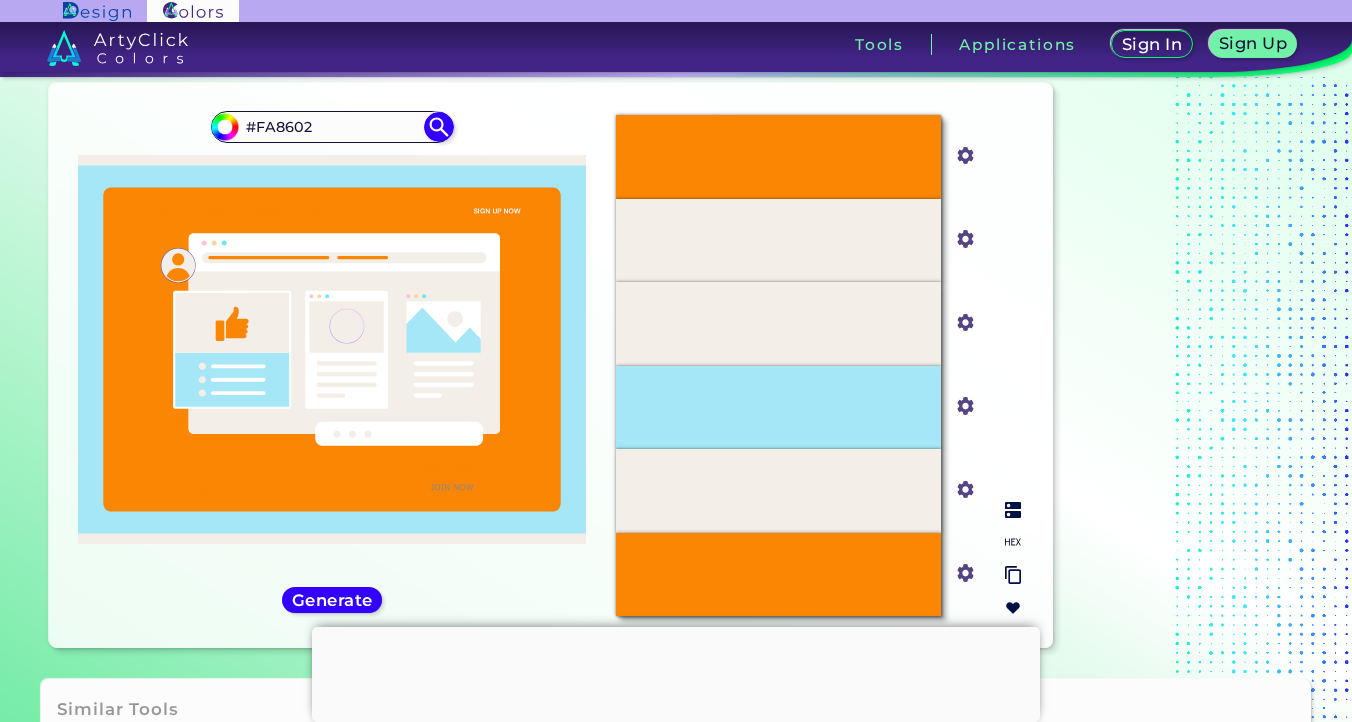click on "#fa8603" at bounding box center (961, 153) 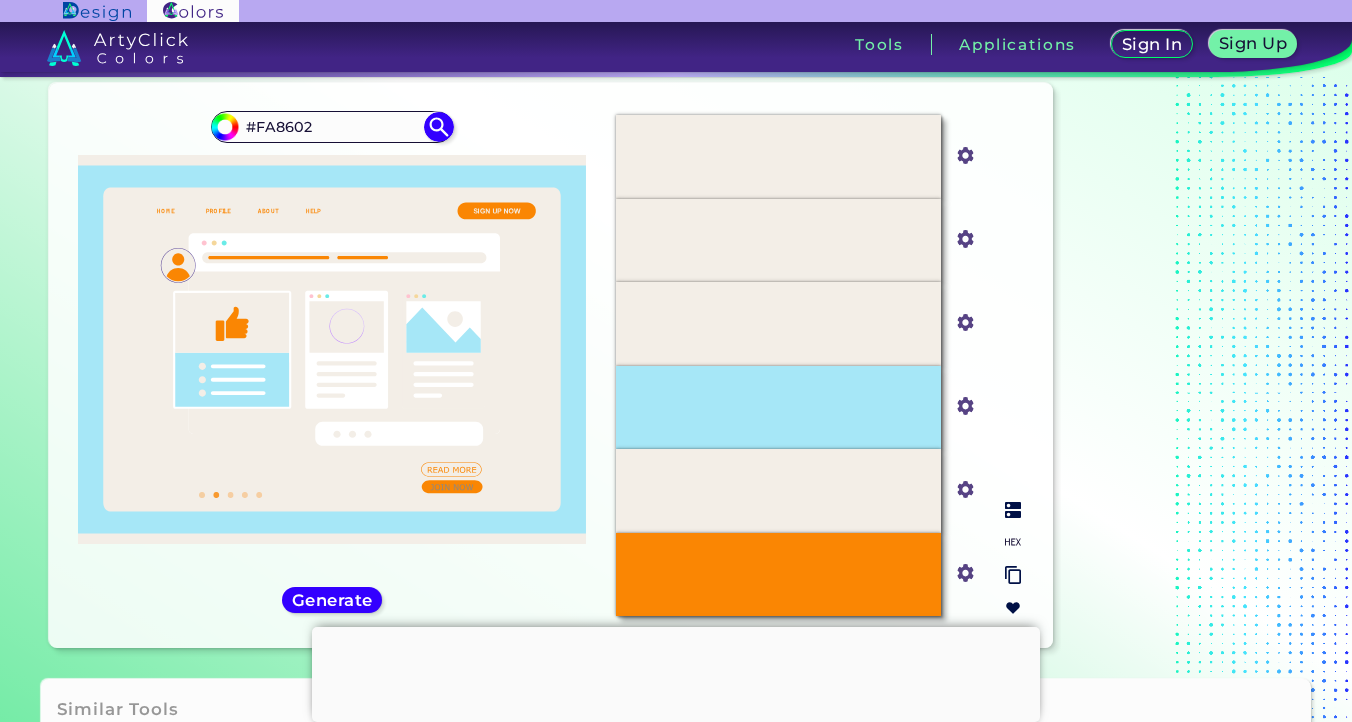 click on "#A6E7F7" at bounding box center (779, 157) 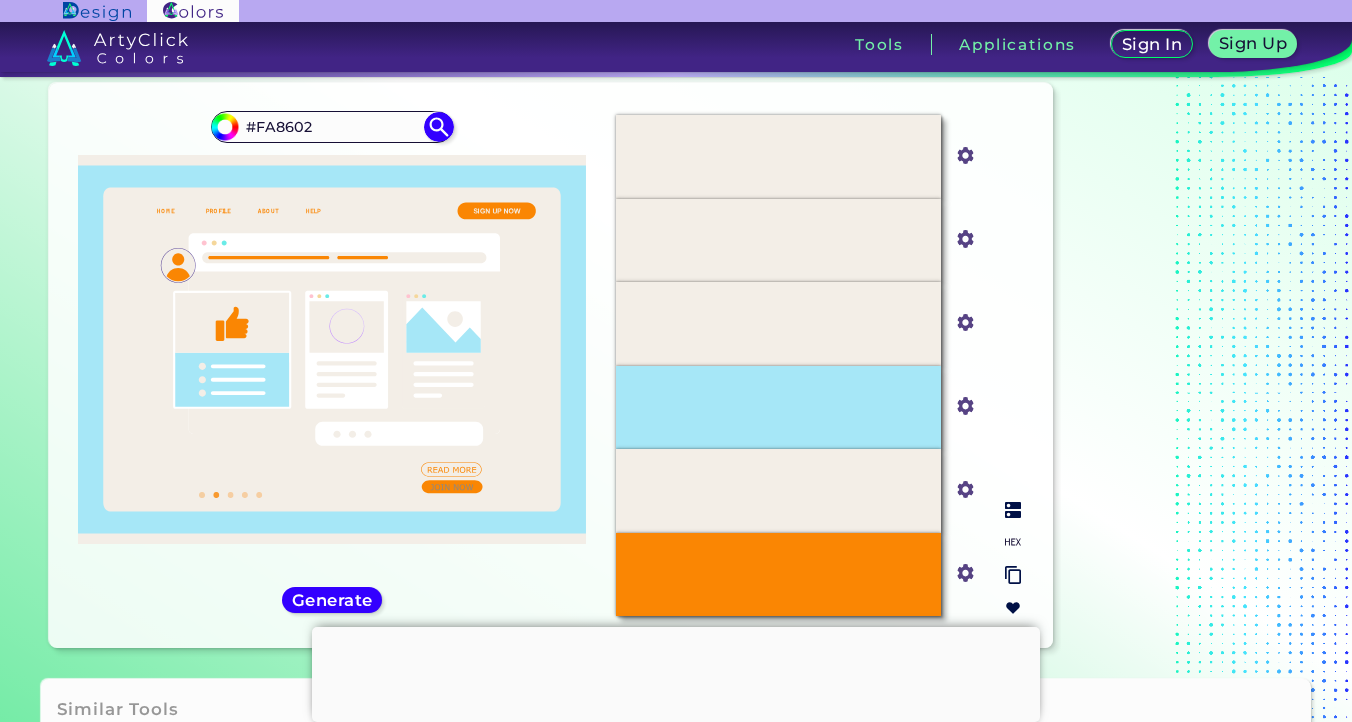 click on "#a6e7f7" at bounding box center [961, 153] 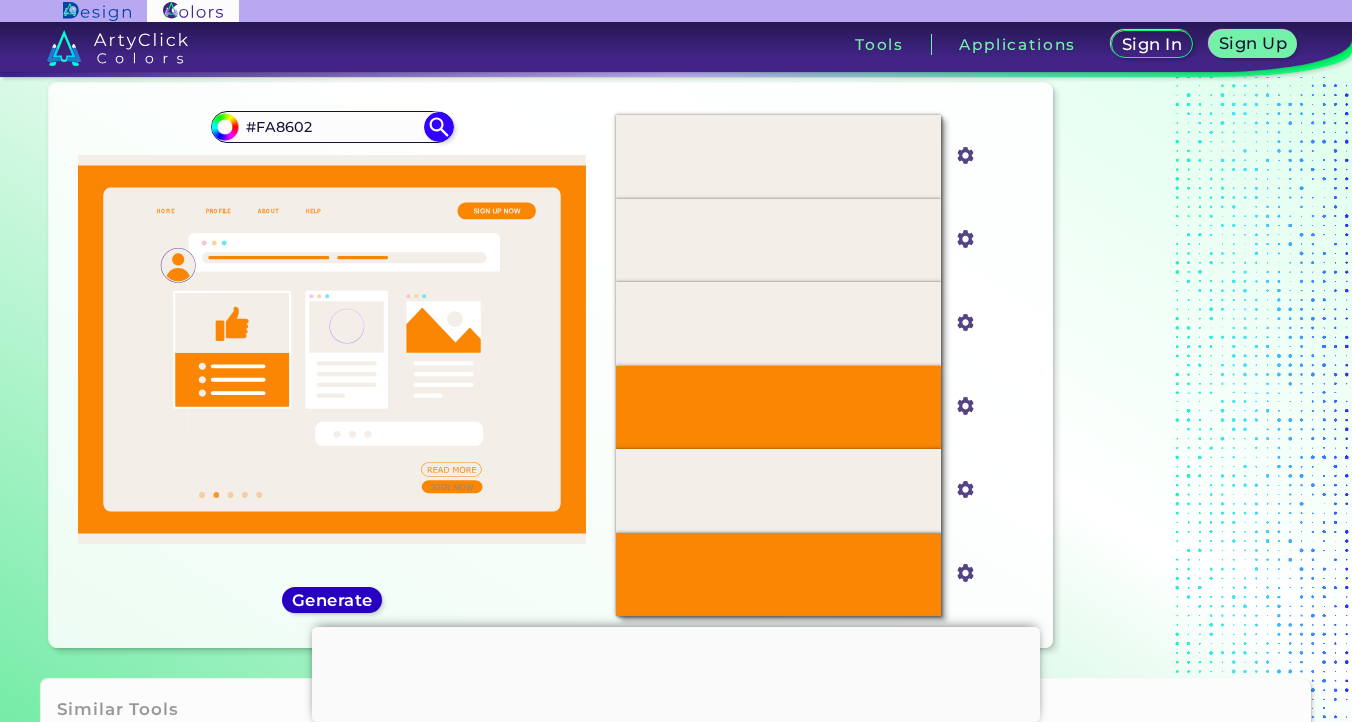 click on "Generate" at bounding box center (331, 600) 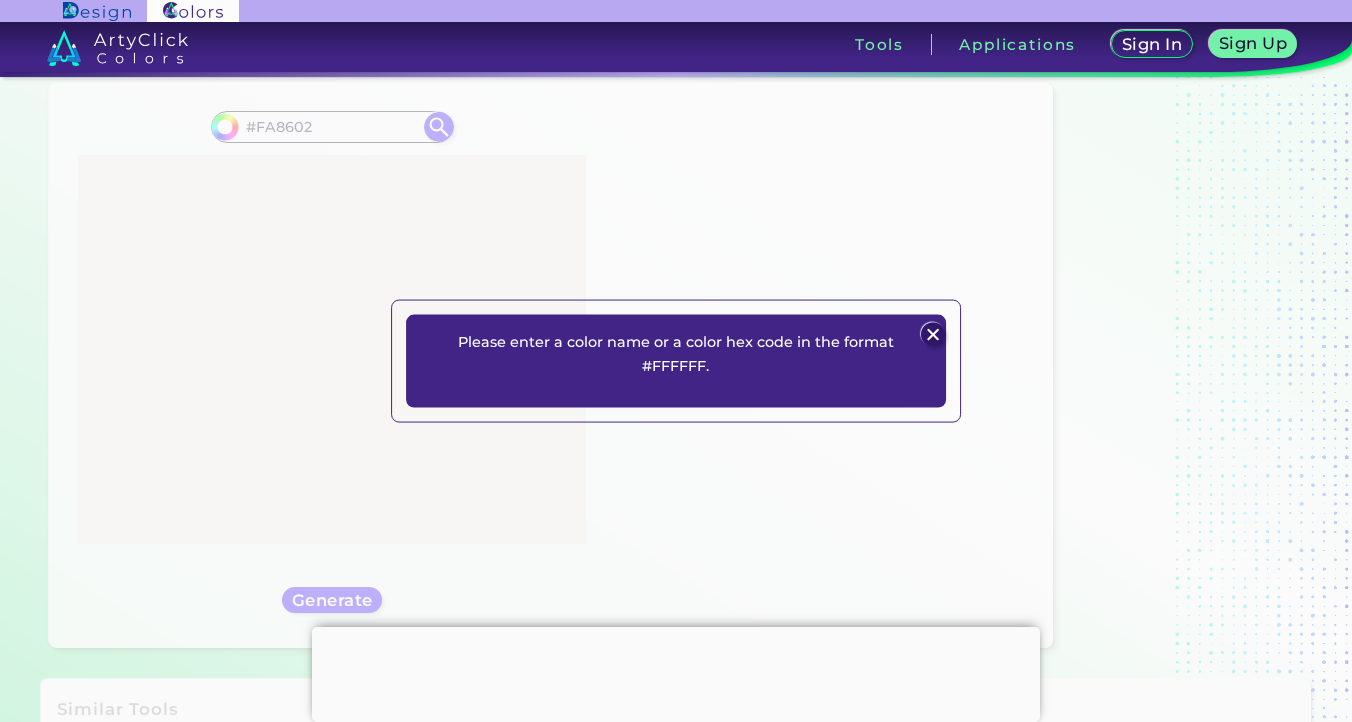 click at bounding box center [933, 335] 